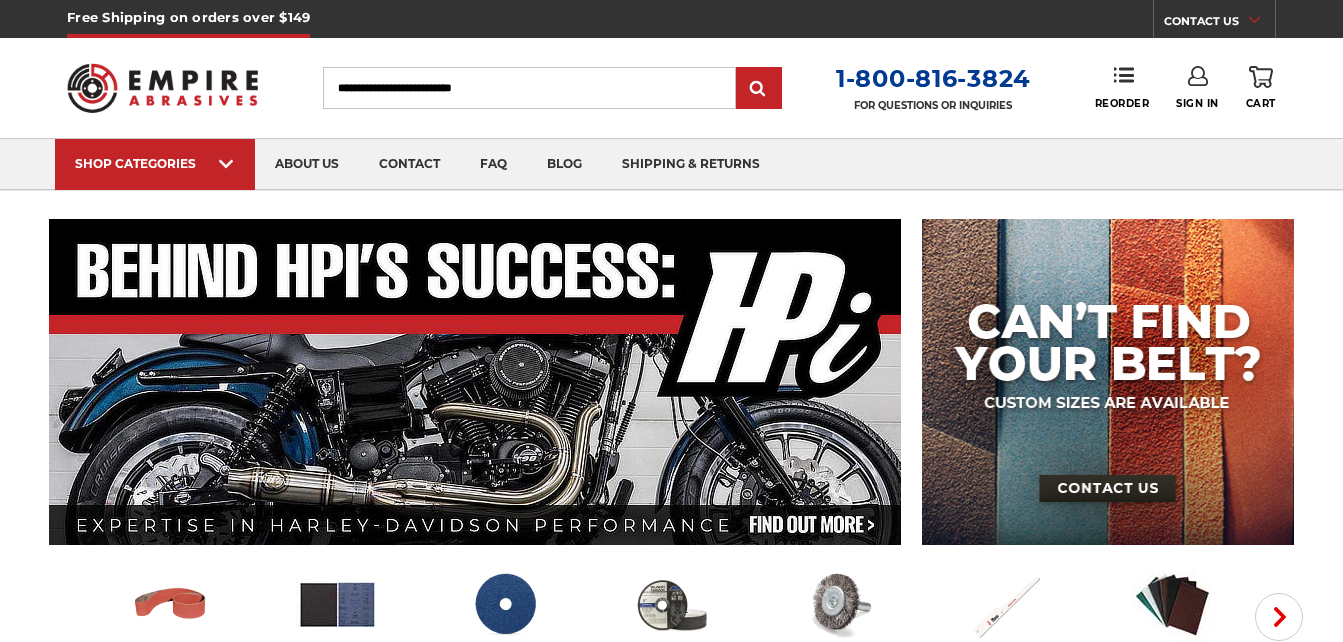 scroll, scrollTop: 0, scrollLeft: 0, axis: both 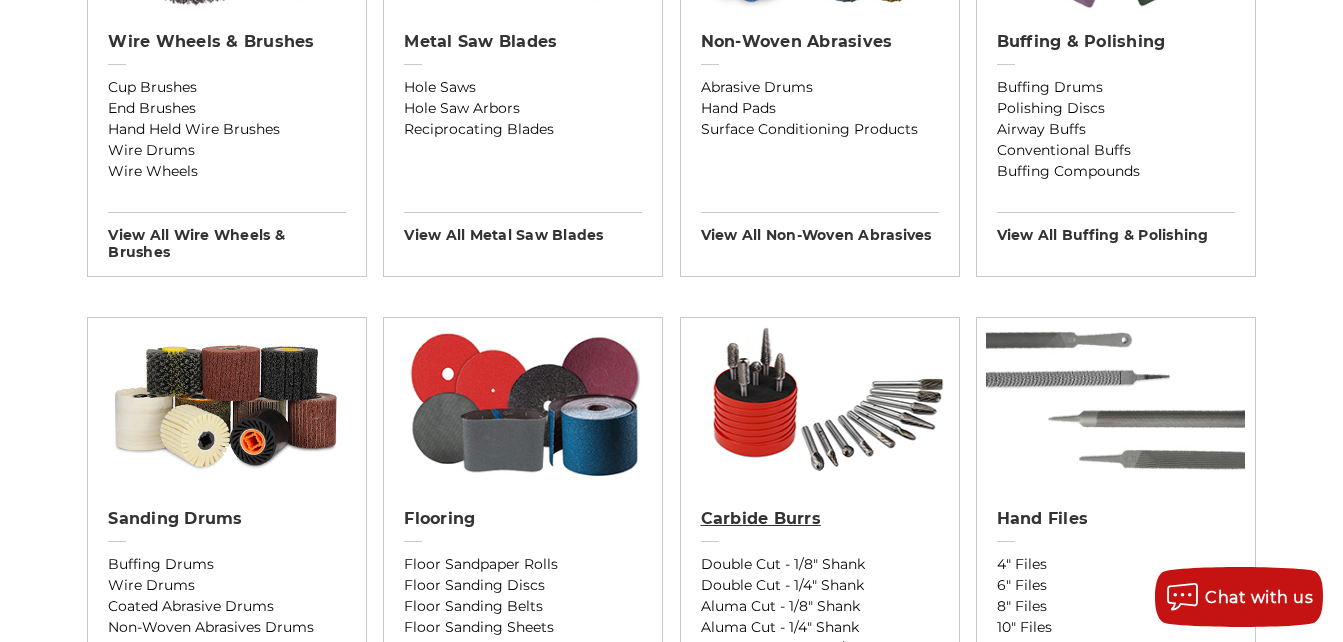 click on "Carbide Burrs" at bounding box center [820, 519] 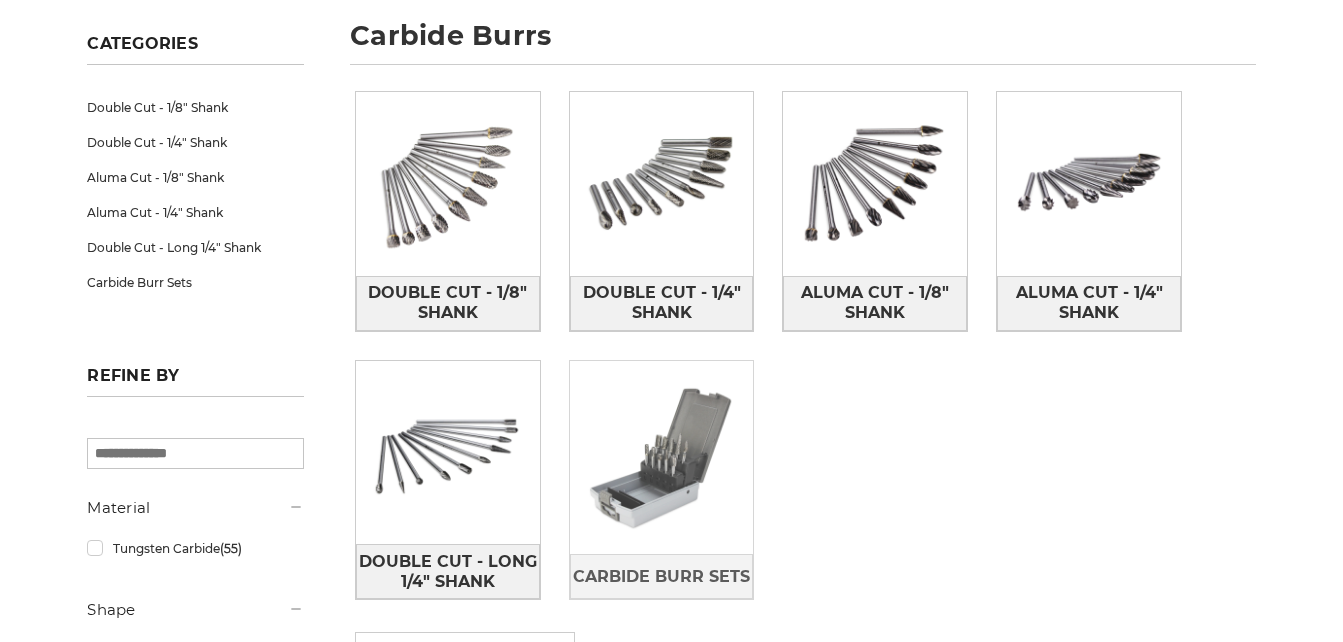 scroll, scrollTop: 300, scrollLeft: 0, axis: vertical 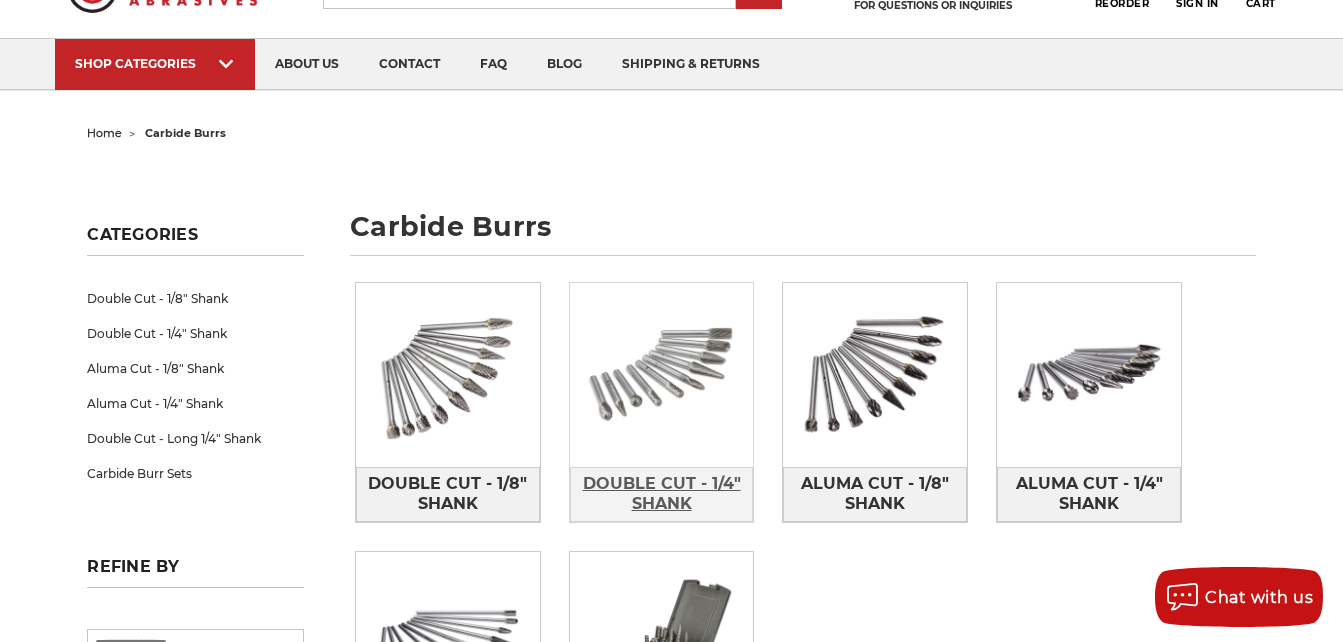 click on "Double Cut - 1/4" Shank" at bounding box center [662, 494] 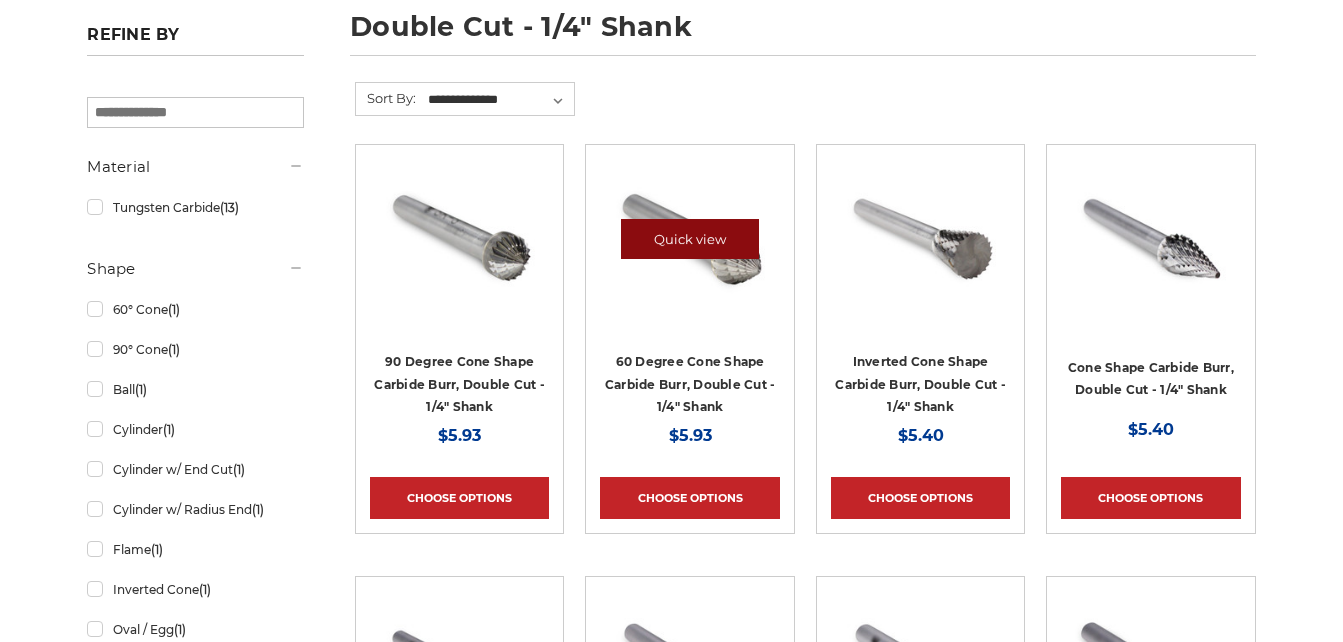 scroll, scrollTop: 0, scrollLeft: 0, axis: both 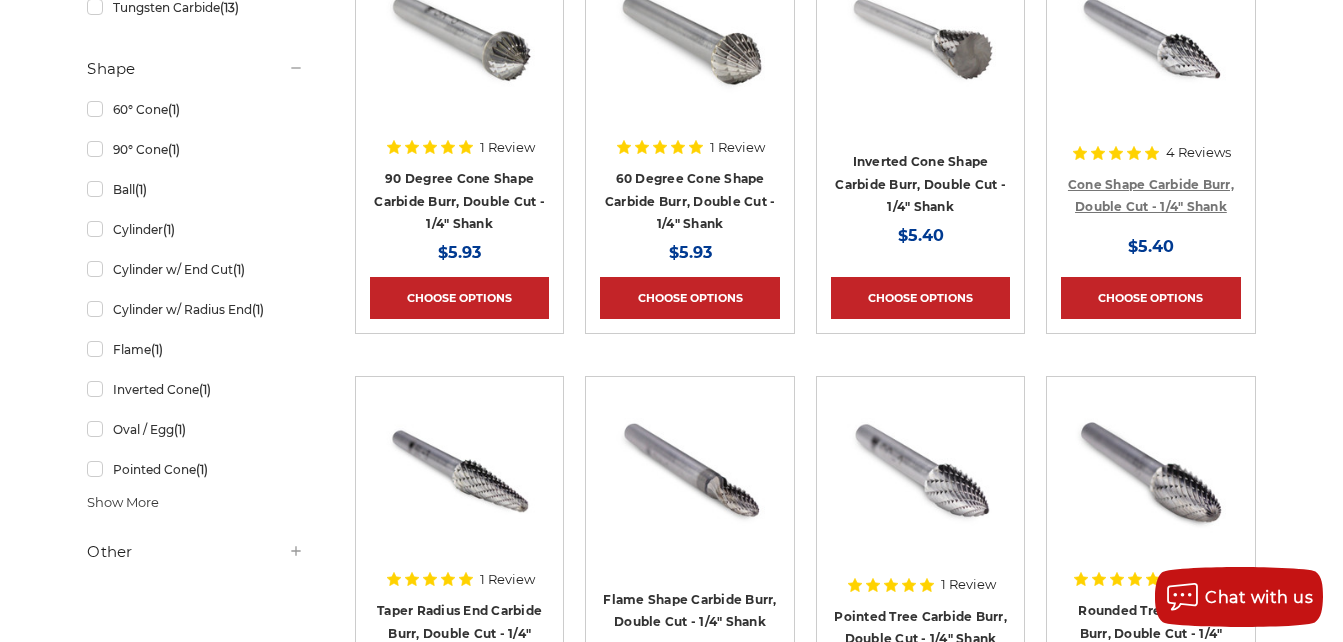 click on "Cone Shape Carbide Burr, Double Cut - 1/4" Shank" at bounding box center (1151, 196) 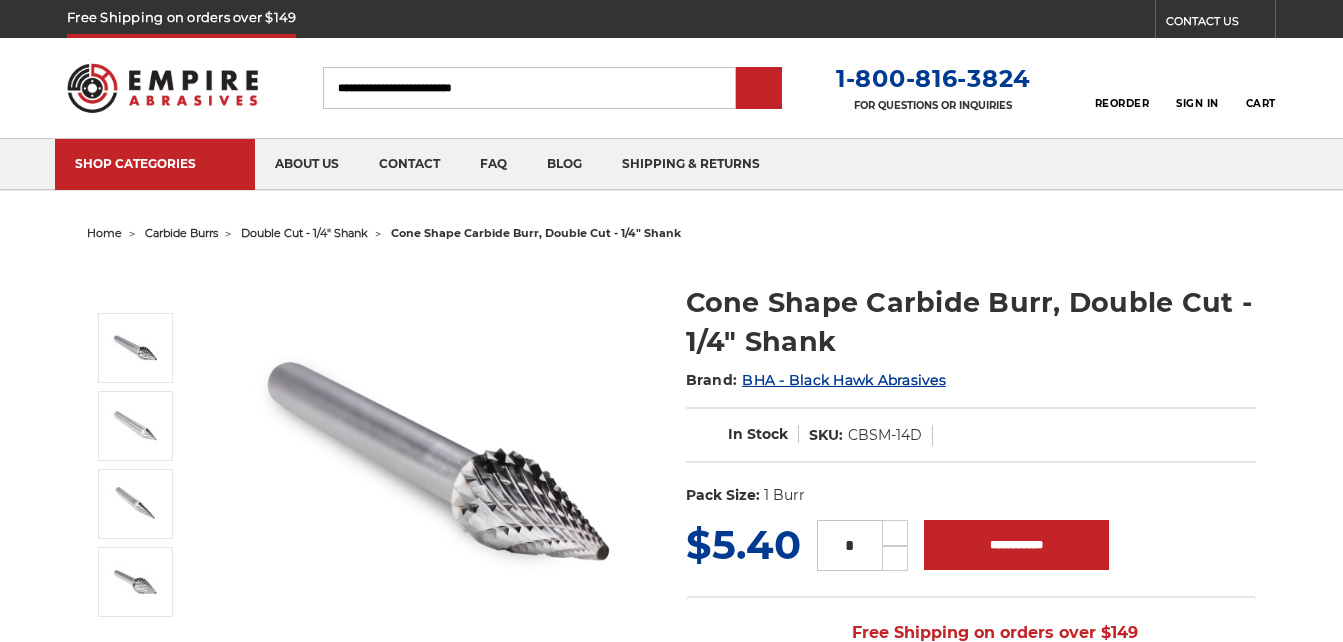 scroll, scrollTop: 0, scrollLeft: 0, axis: both 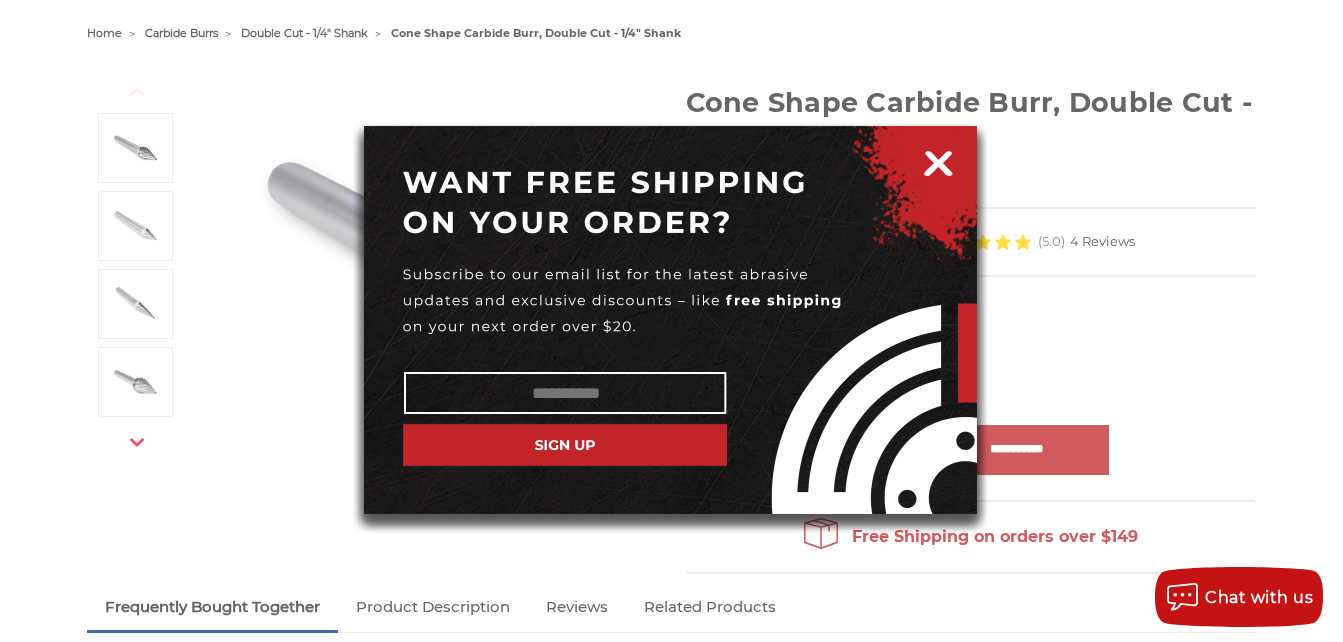 click at bounding box center [938, 160] 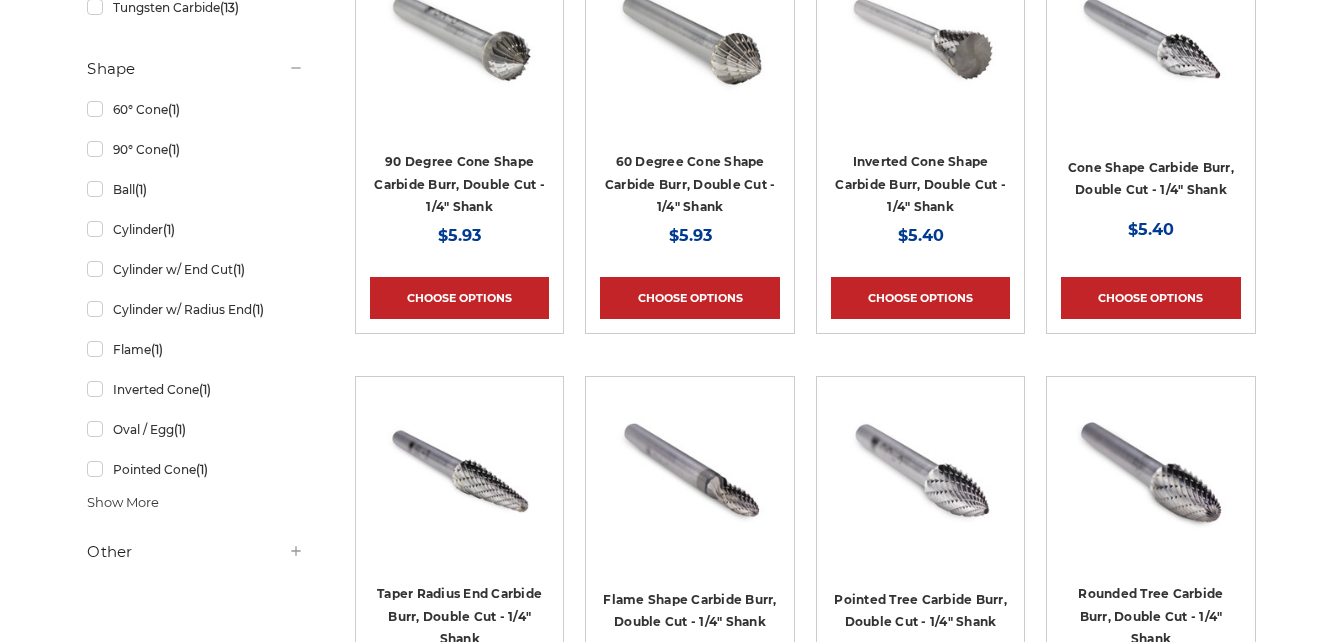 scroll, scrollTop: 500, scrollLeft: 0, axis: vertical 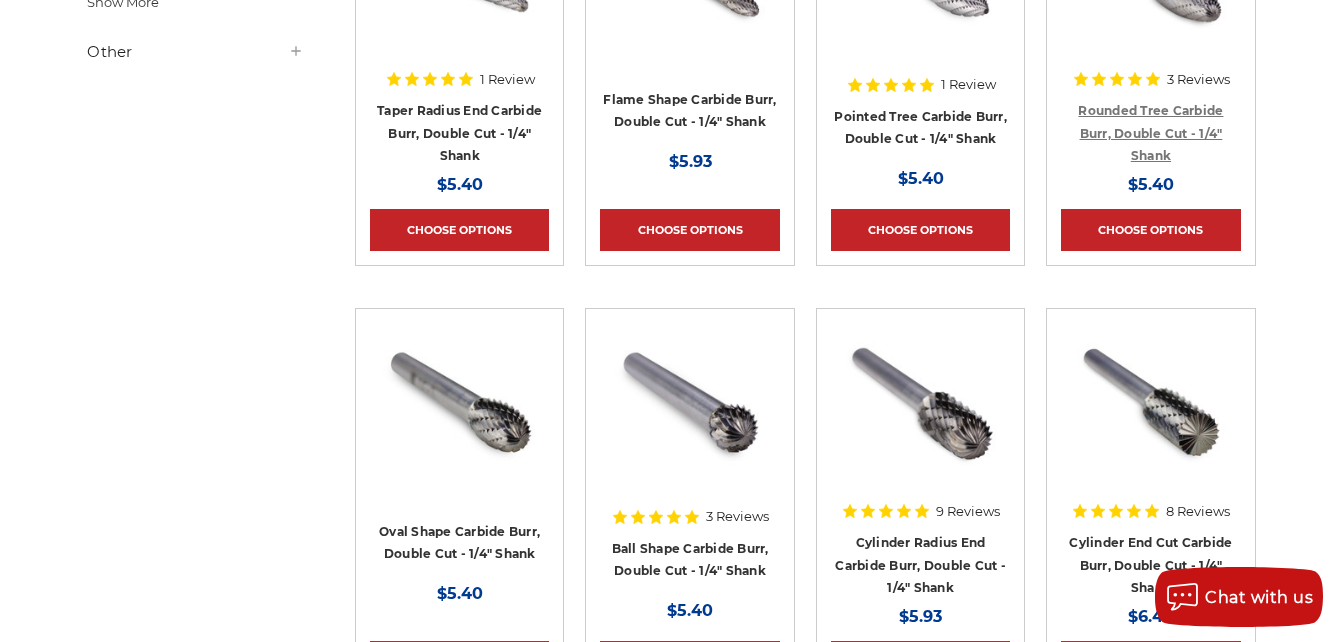 click on "Rounded Tree Carbide Burr, Double Cut - 1/4" Shank" at bounding box center [1150, 133] 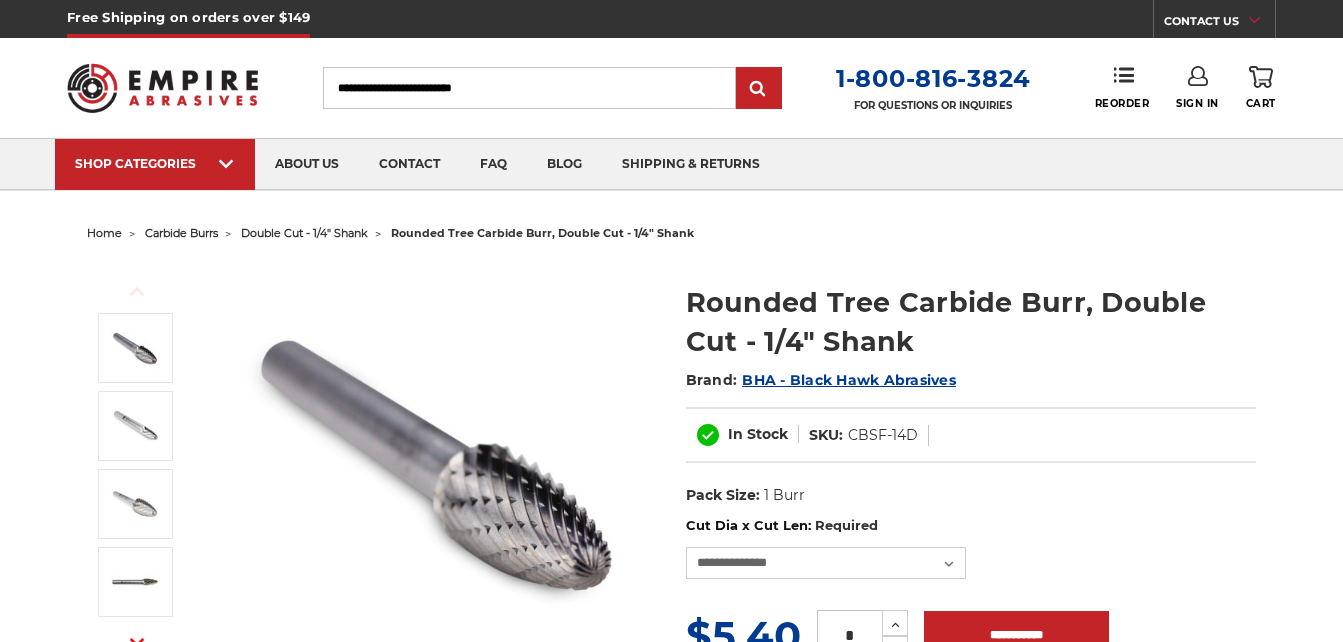 scroll, scrollTop: 0, scrollLeft: 0, axis: both 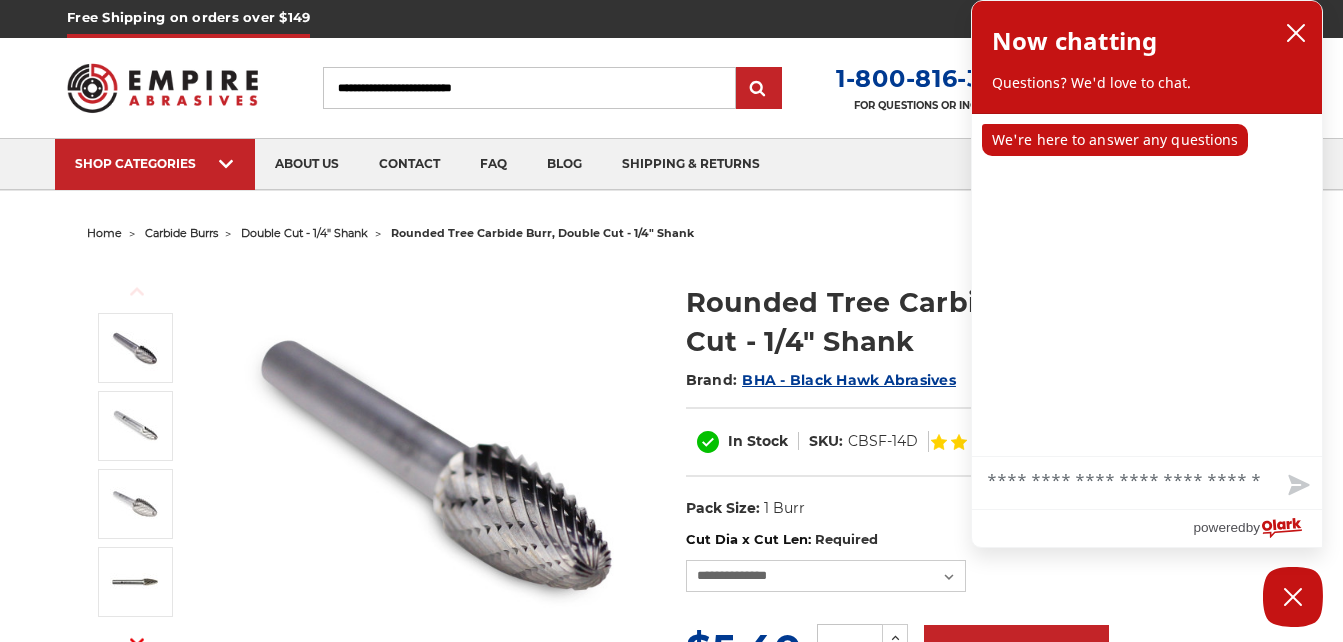 click on "Search" at bounding box center [529, 88] 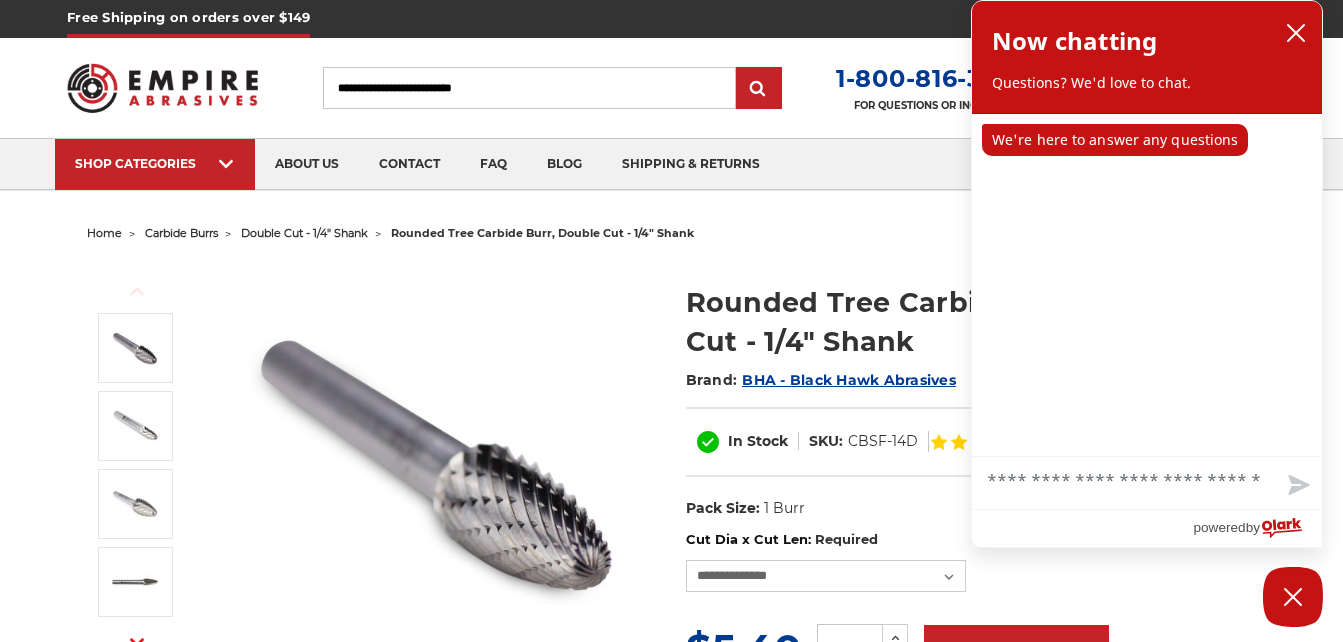 click on "Search" at bounding box center [529, 88] 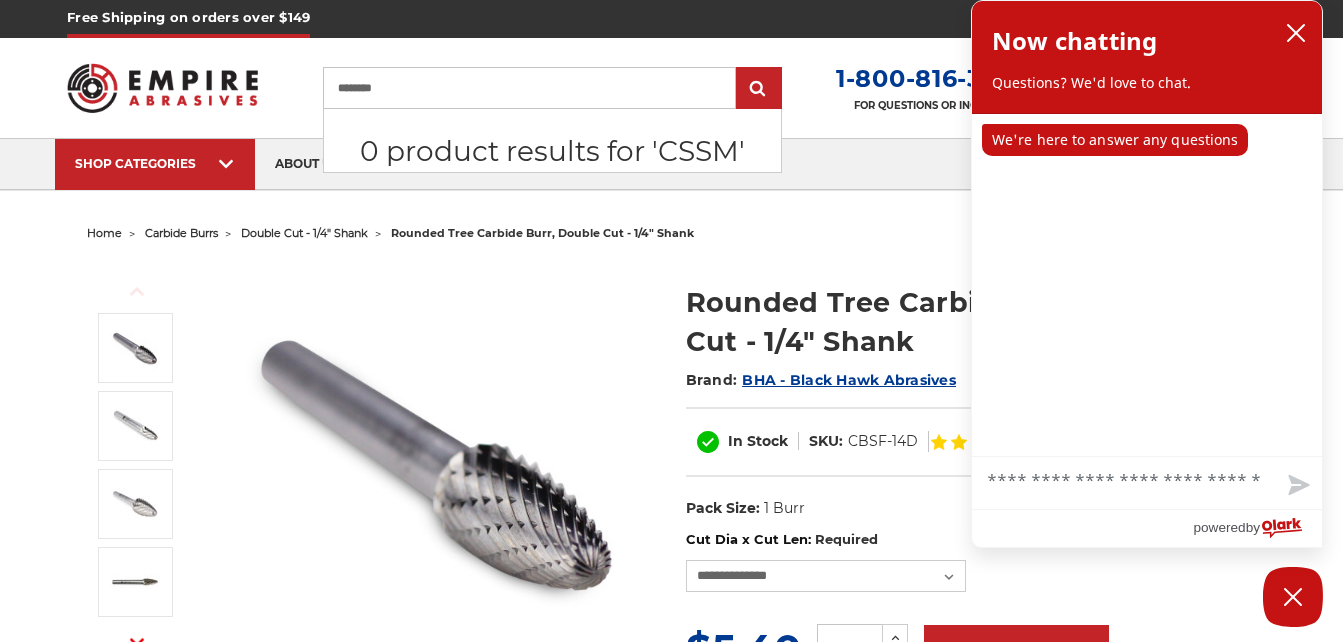 type on "********" 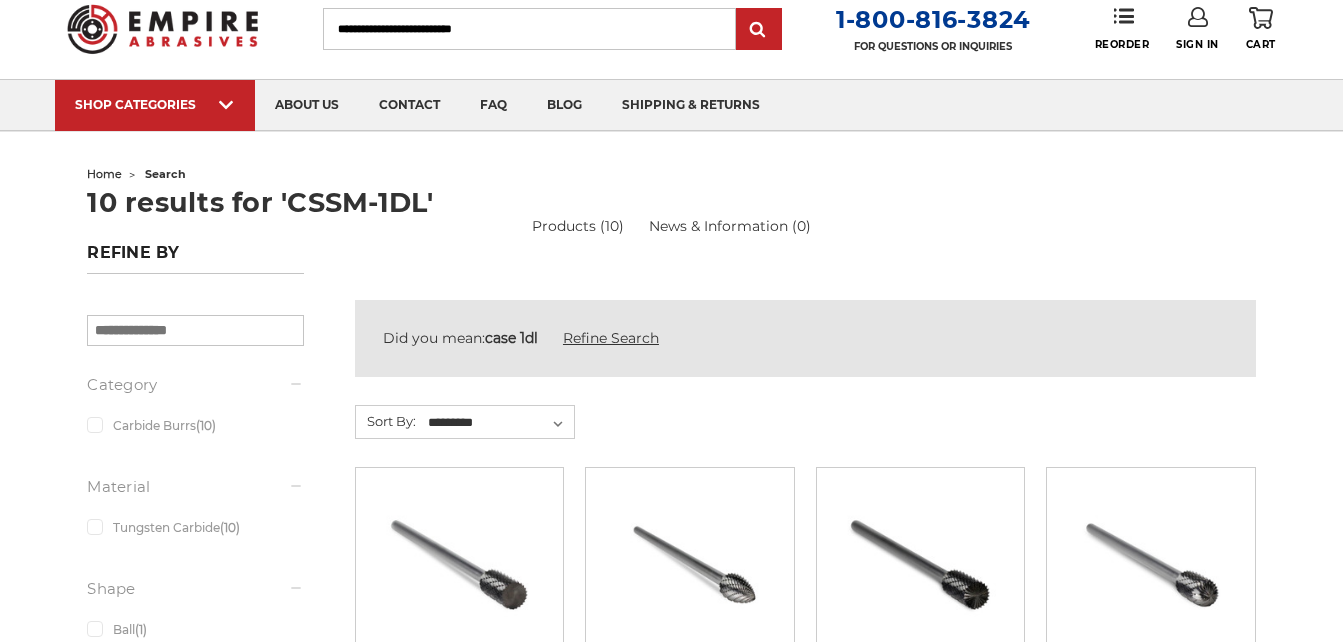 scroll, scrollTop: 200, scrollLeft: 0, axis: vertical 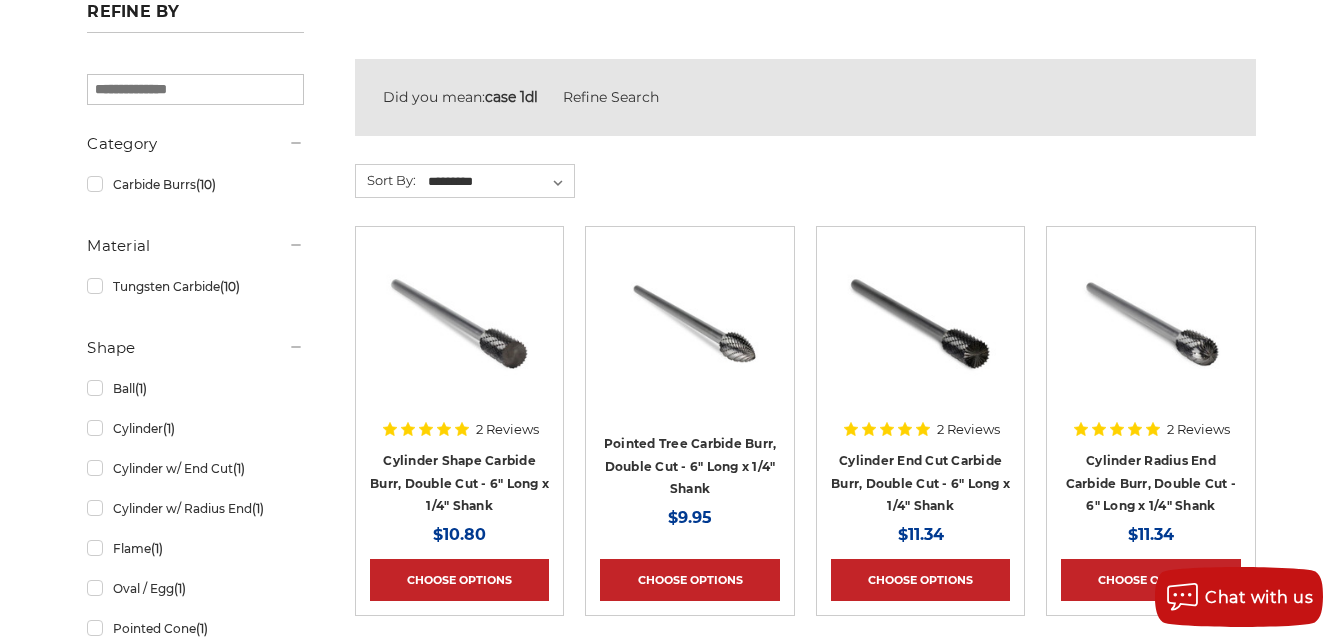 click on "Cylinder Shape Carbide Burr, Double Cut - 6" Long x 1/4" Shank" at bounding box center [459, 483] 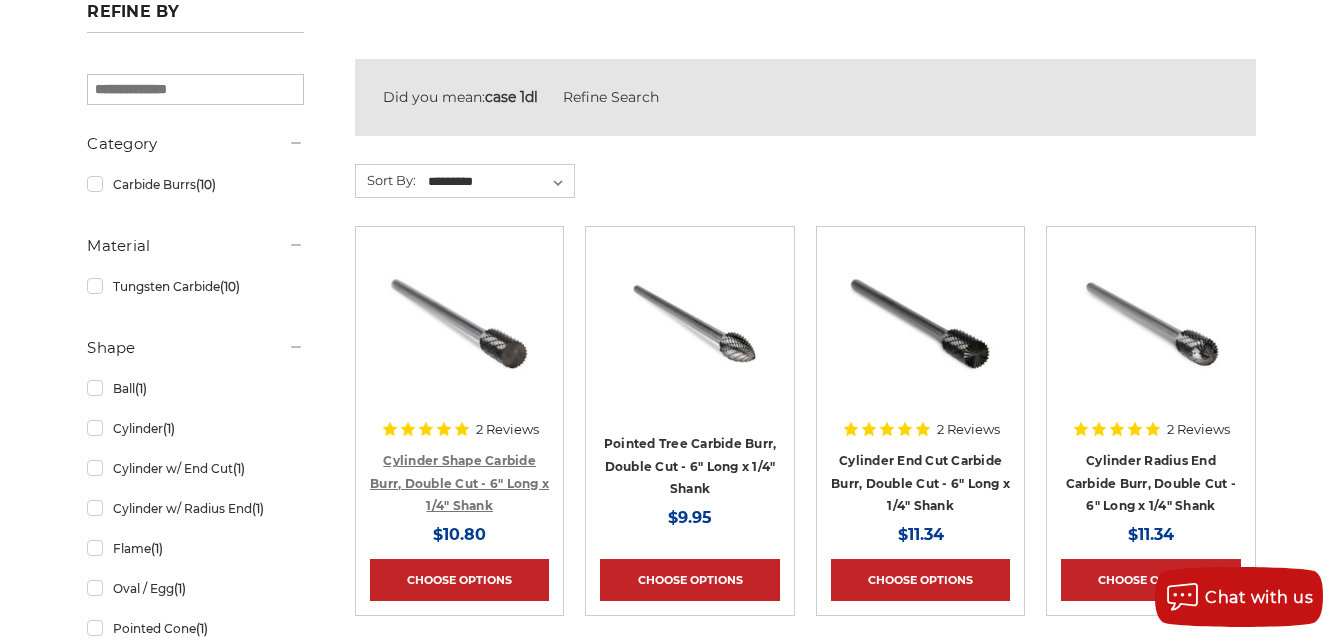 click on "Cylinder Shape Carbide Burr, Double Cut - 6" Long x 1/4" Shank" at bounding box center (459, 483) 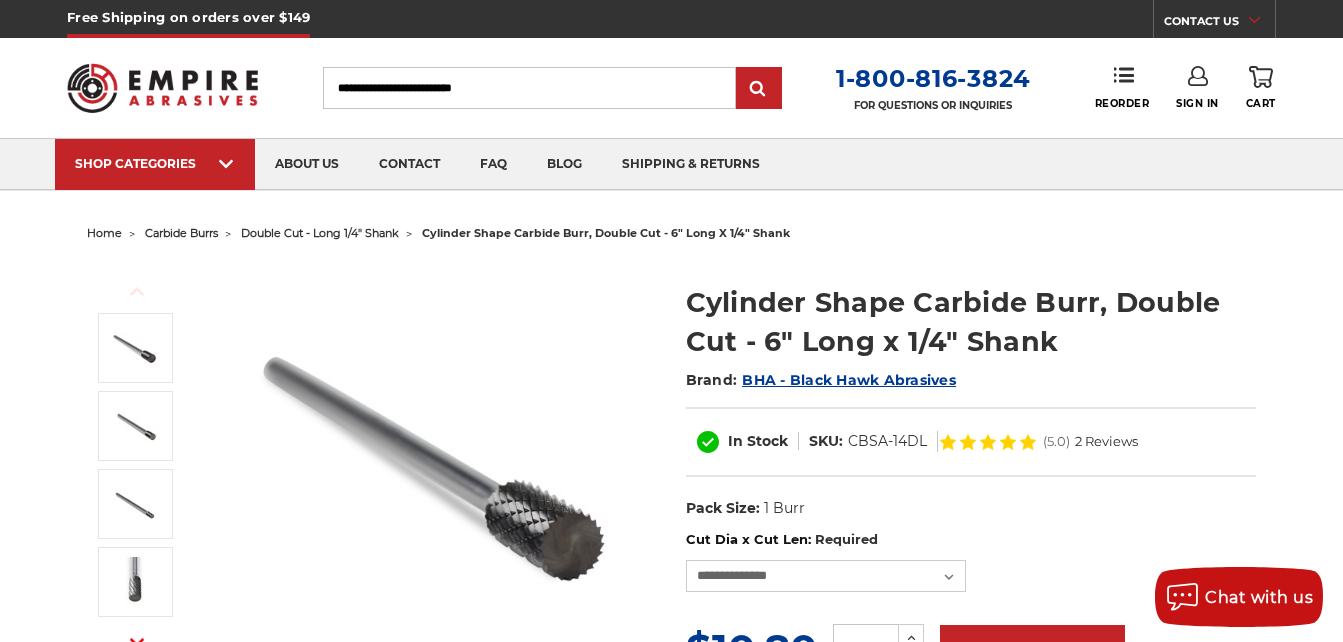 scroll, scrollTop: 0, scrollLeft: 0, axis: both 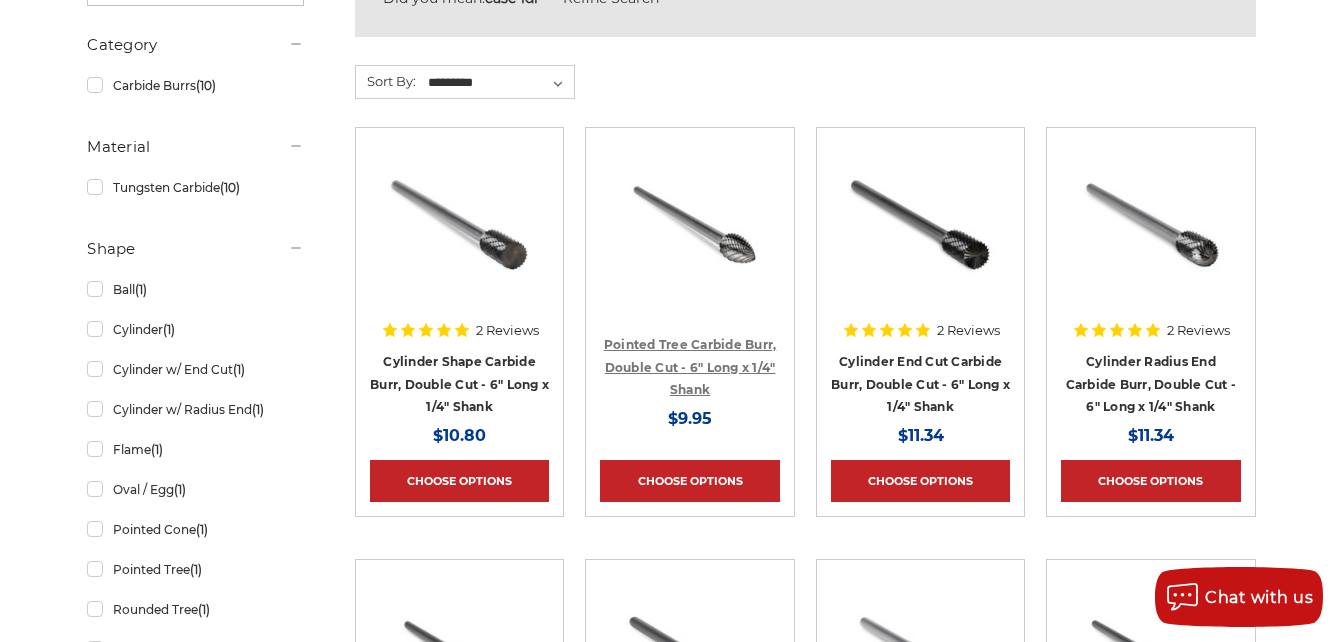 click on "Pointed Tree Carbide Burr, Double Cut - 6" Long x 1/4" Shank" at bounding box center (690, 367) 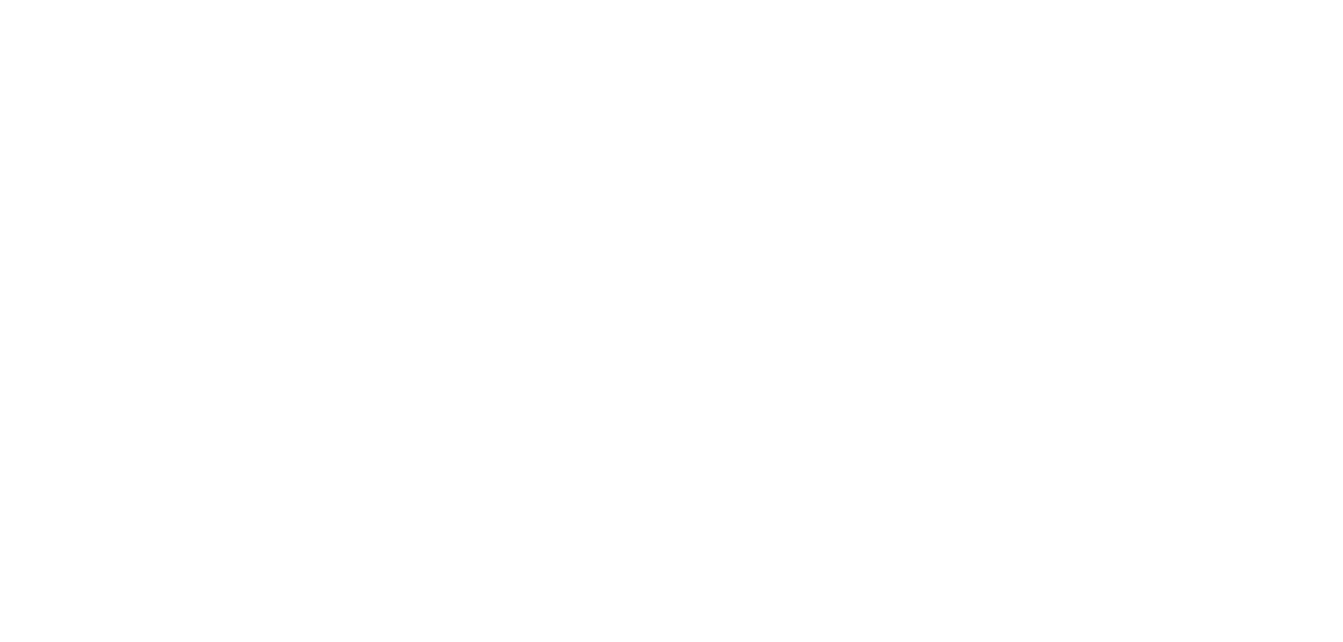 scroll, scrollTop: 0, scrollLeft: 0, axis: both 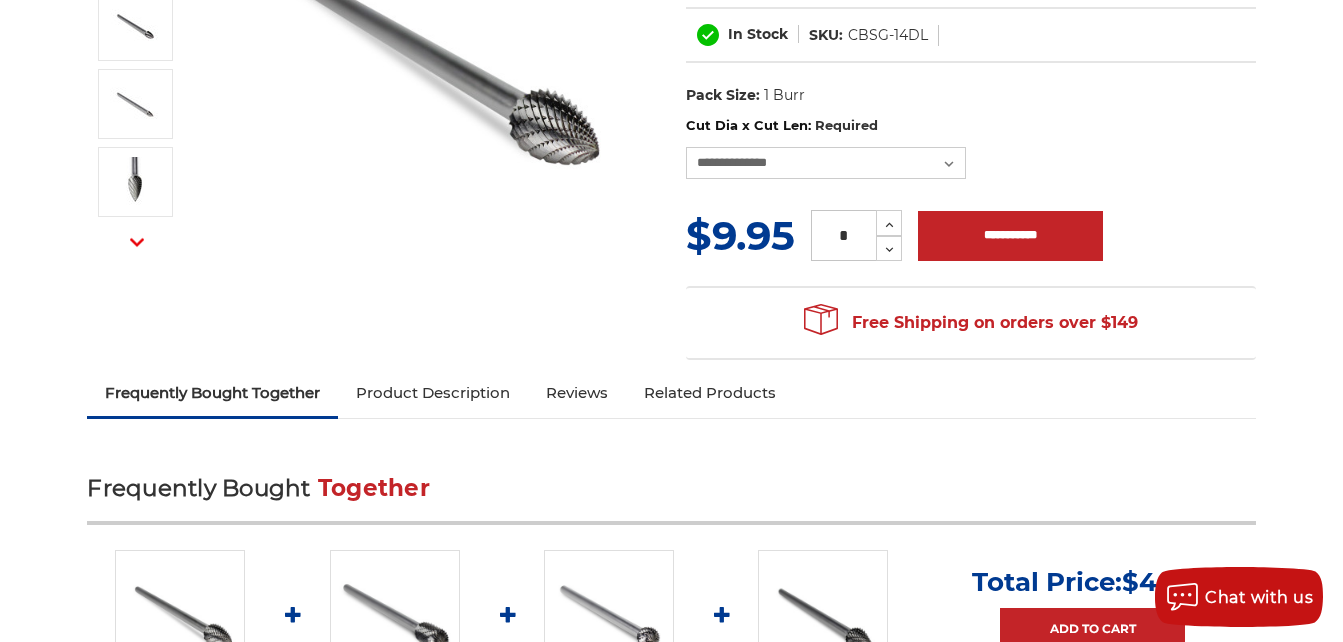 click on "Product Description" at bounding box center [433, 393] 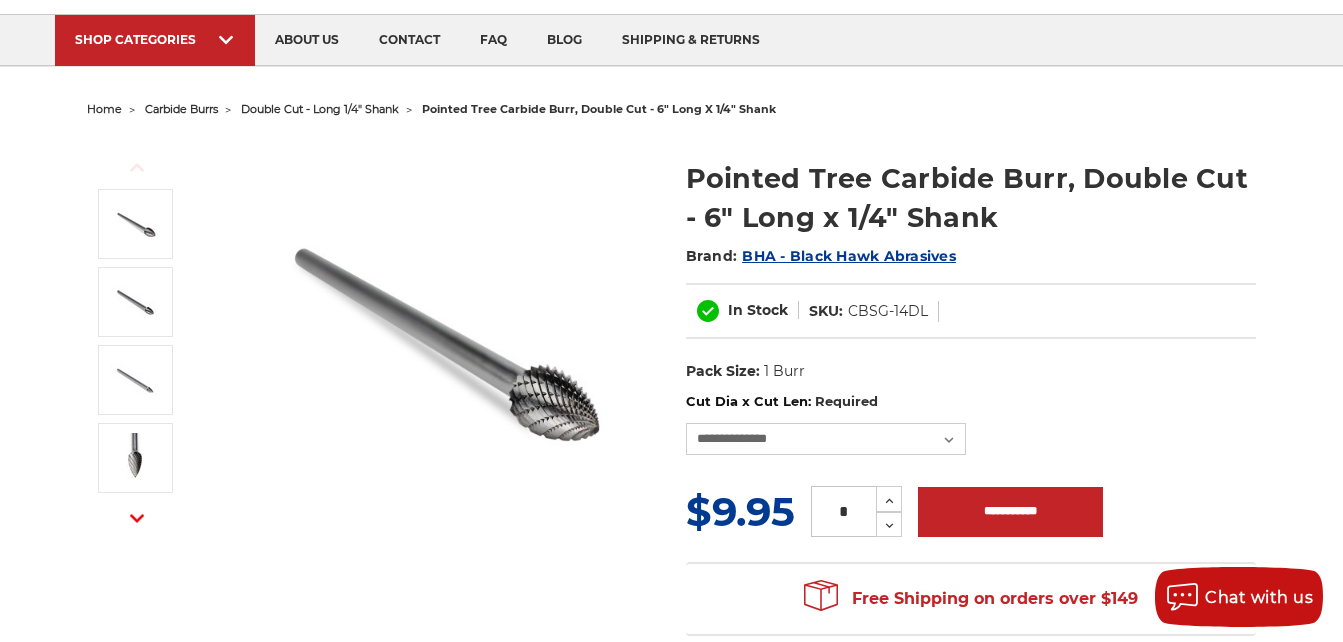 scroll, scrollTop: 89, scrollLeft: 0, axis: vertical 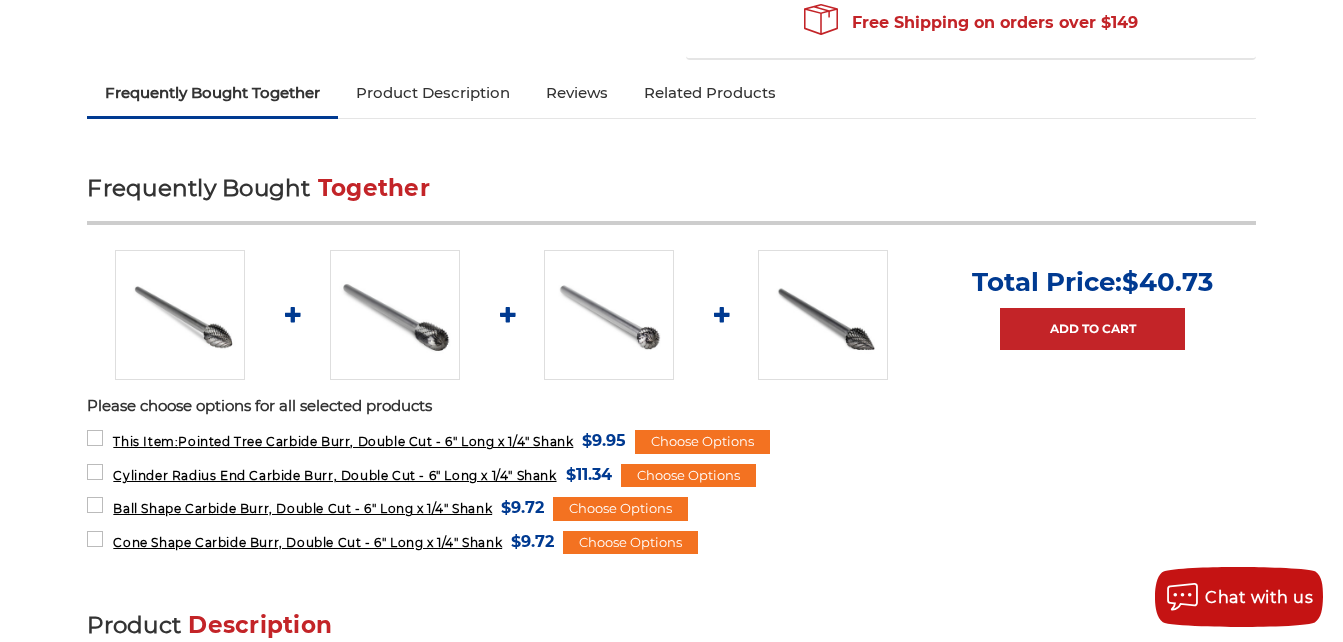 click on "Product Description" at bounding box center (433, 93) 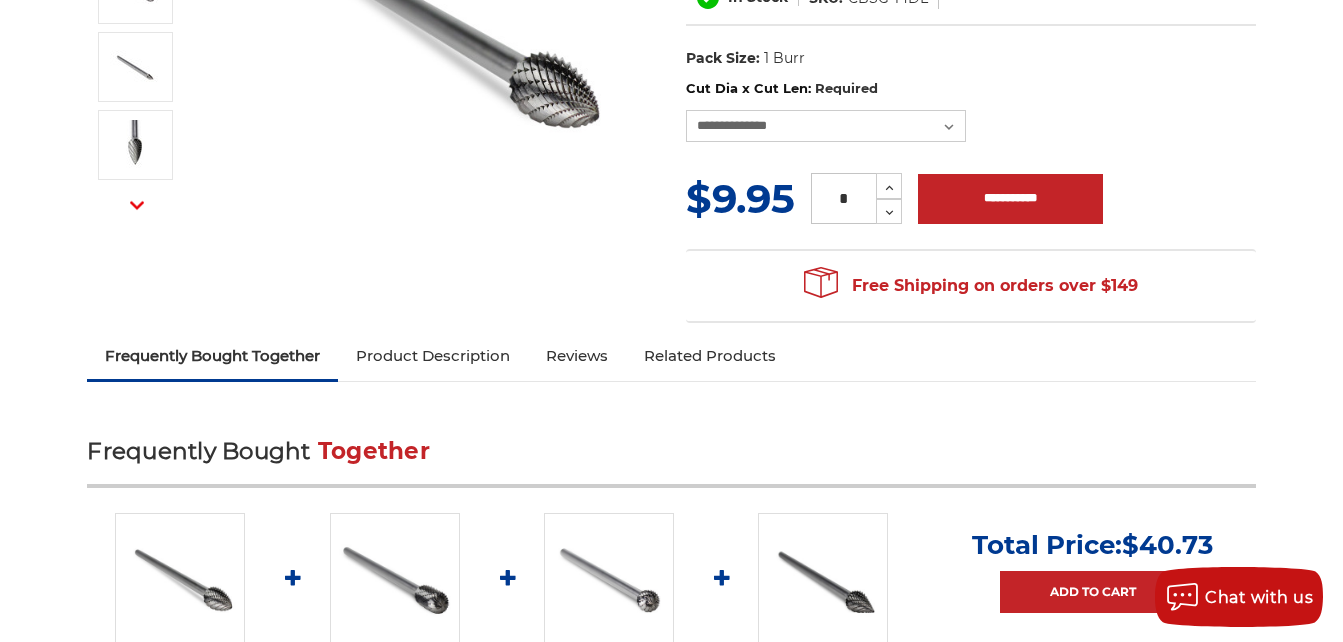 scroll, scrollTop: 500, scrollLeft: 0, axis: vertical 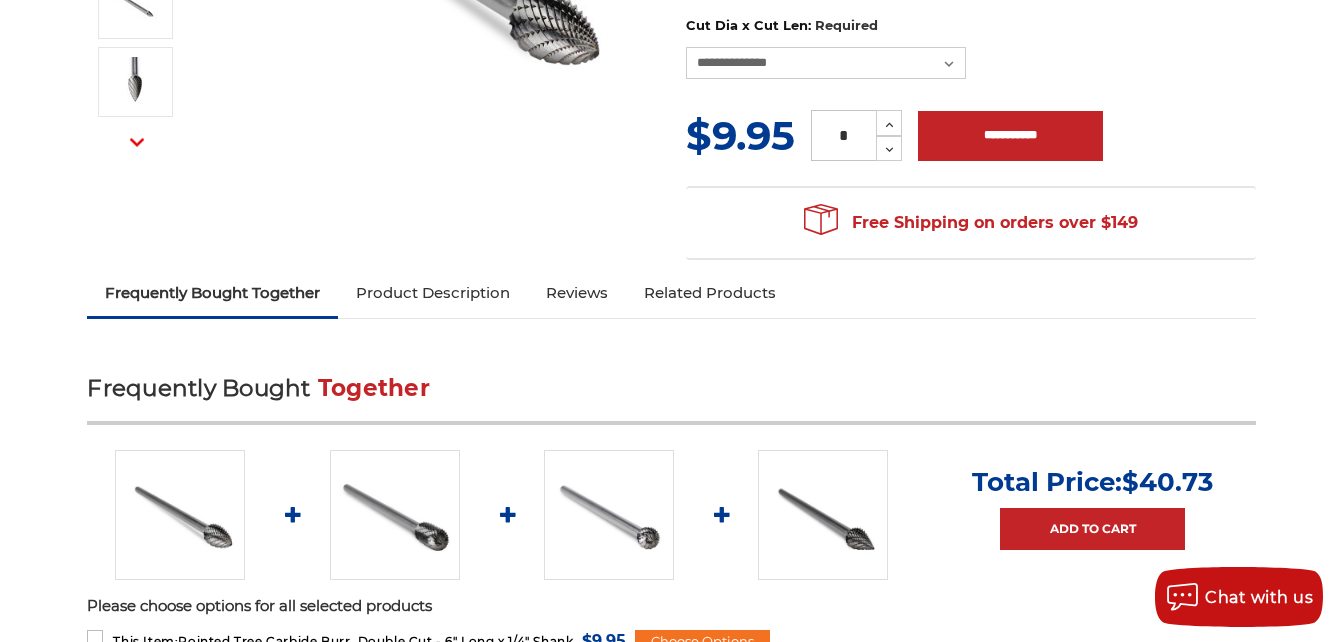 click on "Product Description" at bounding box center (433, 293) 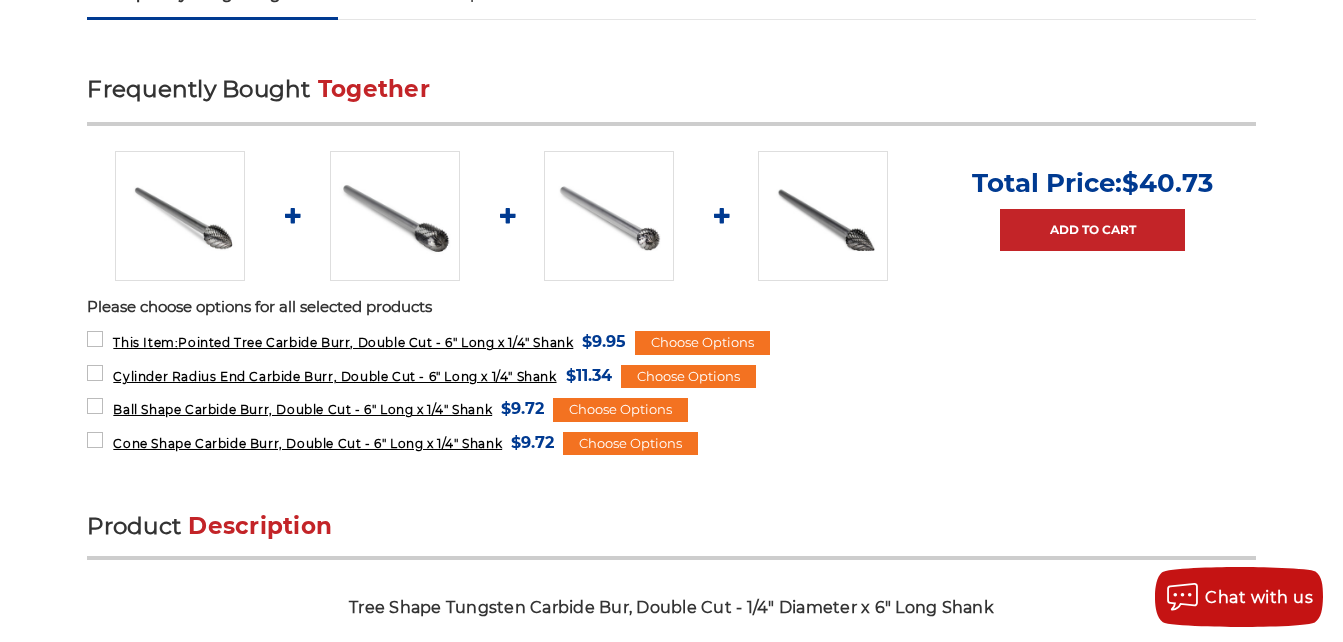 scroll, scrollTop: 689, scrollLeft: 0, axis: vertical 